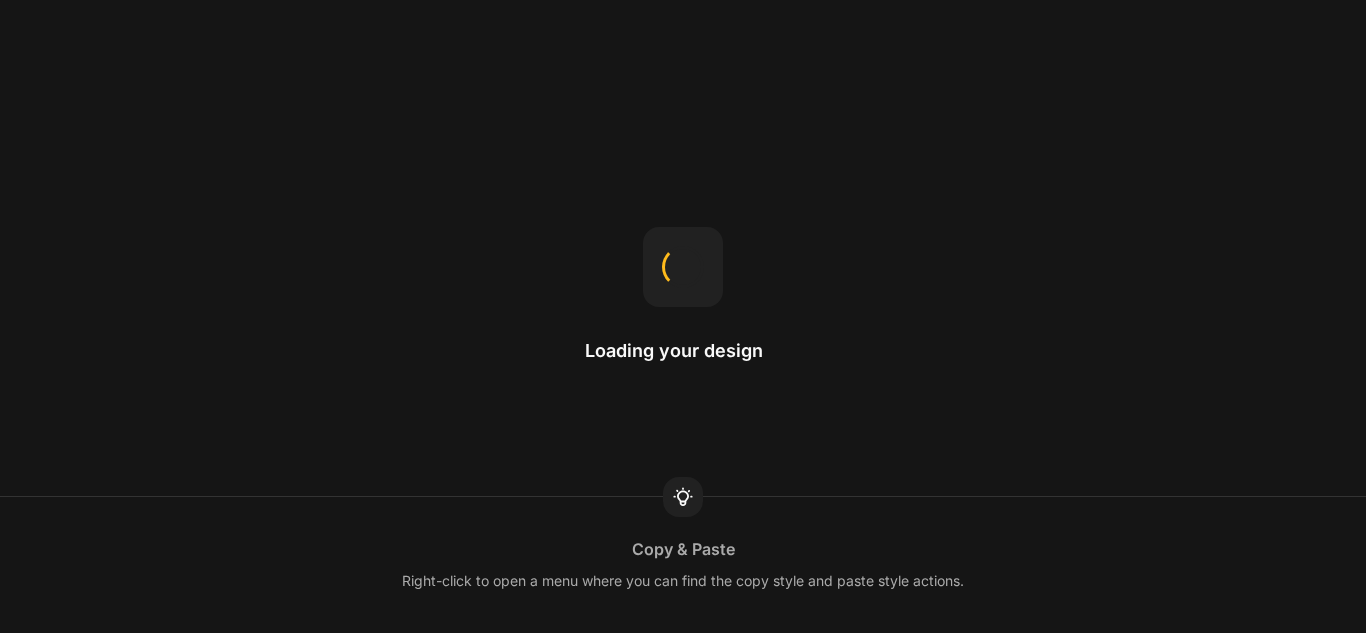 scroll, scrollTop: 0, scrollLeft: 0, axis: both 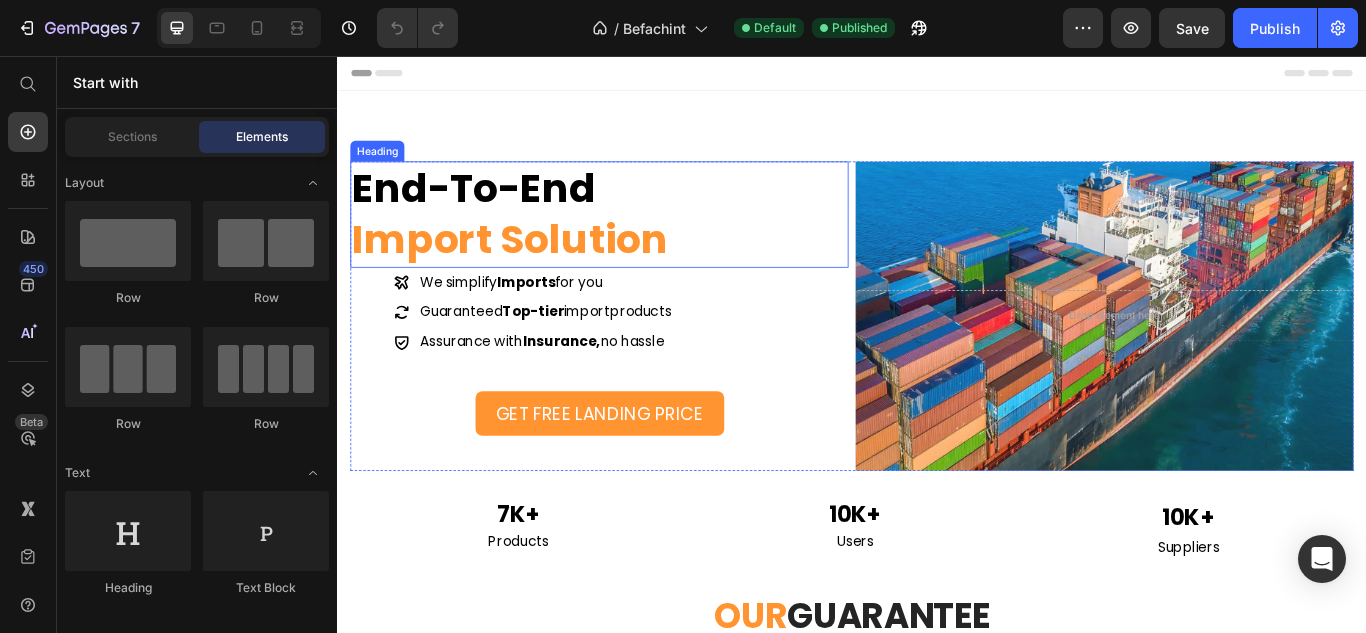 click on "Import Solution" at bounding box center [538, 270] 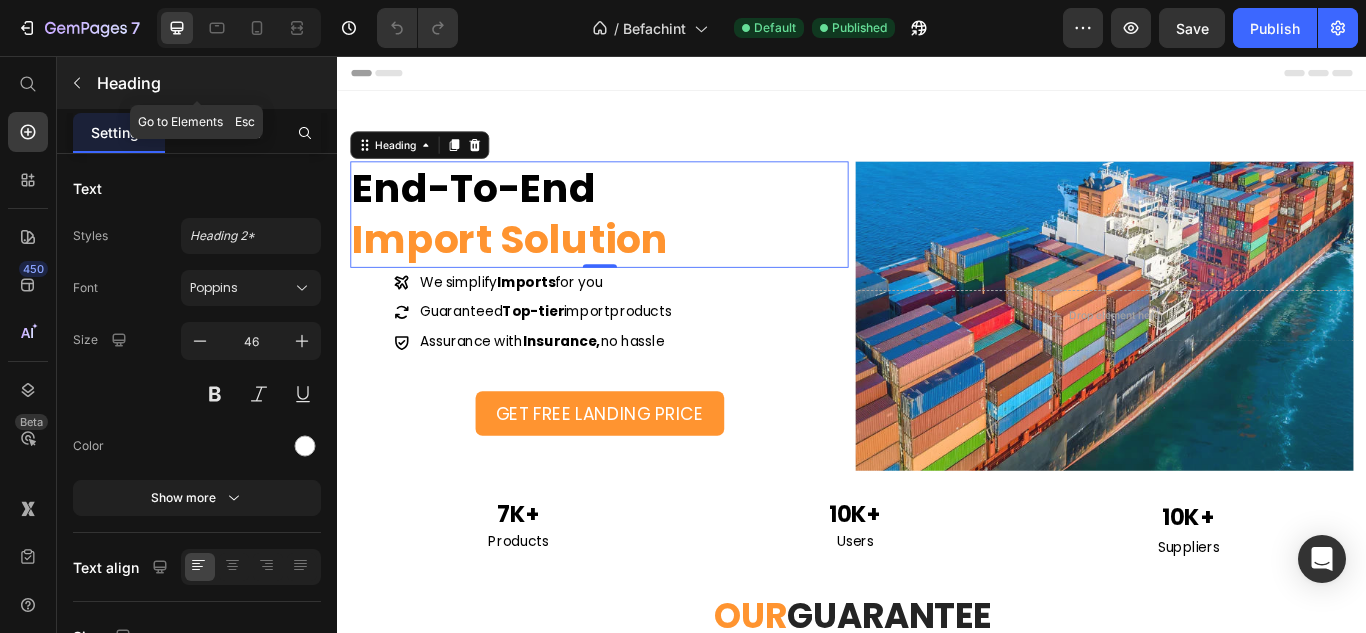 click 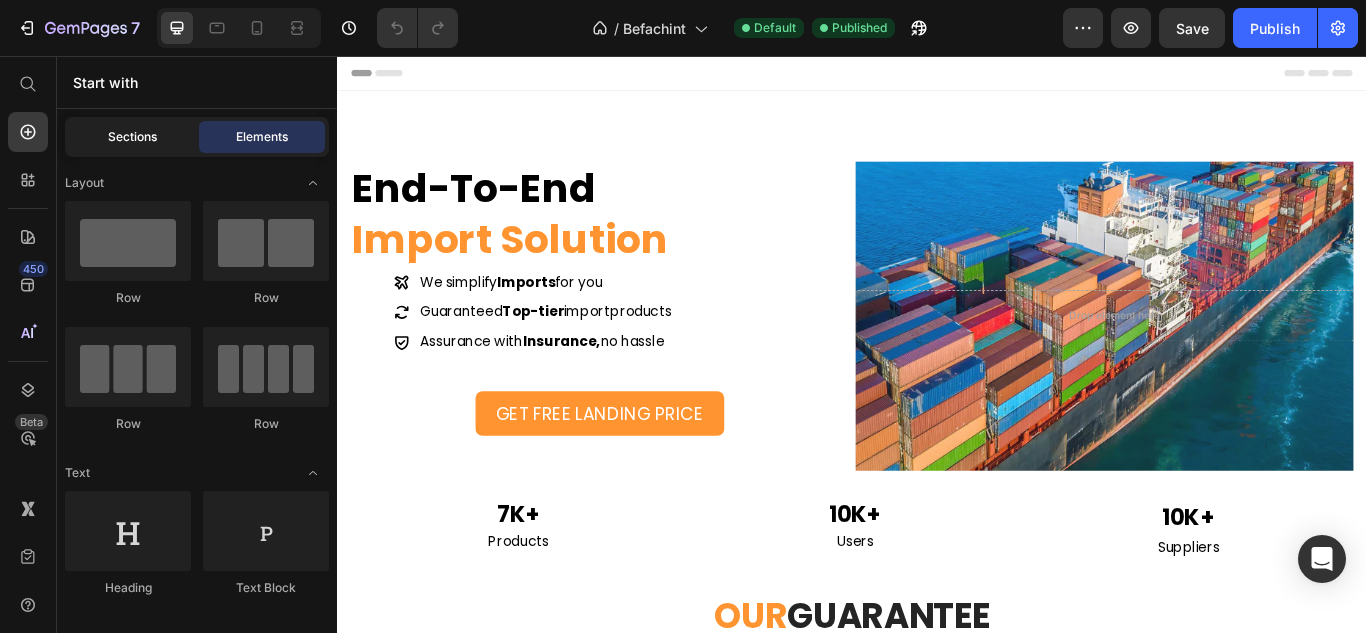 click on "Sections" at bounding box center [132, 137] 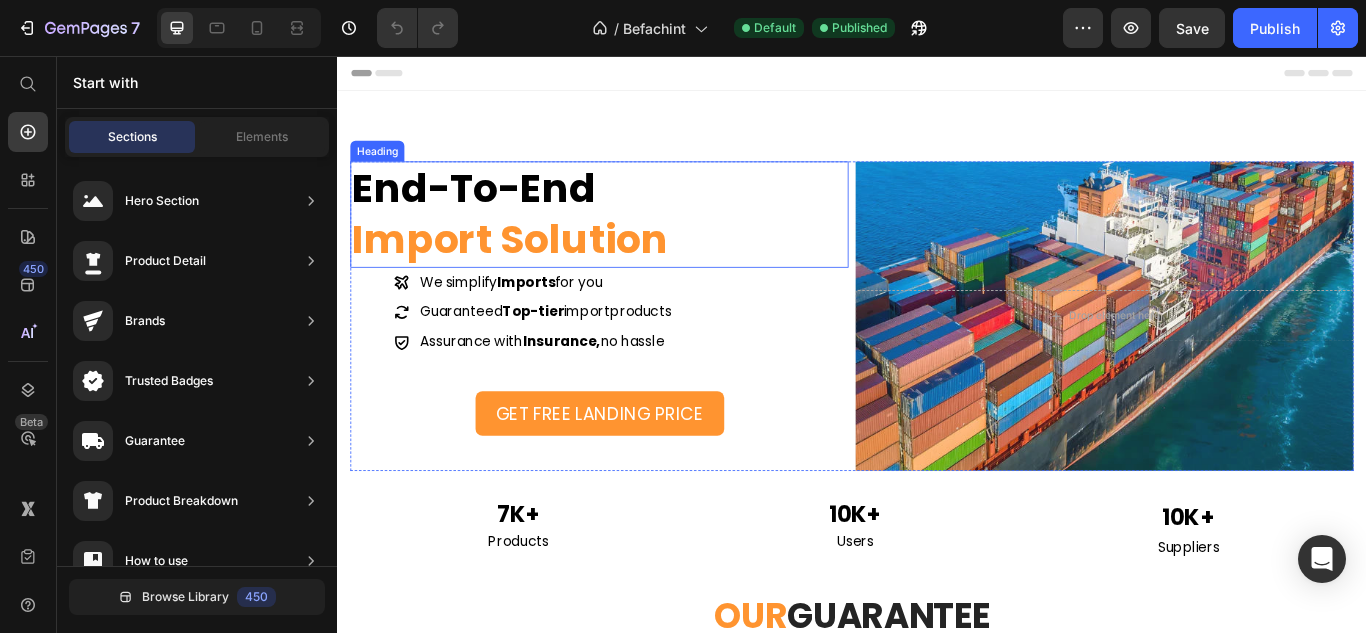click on "End-To-End" at bounding box center (496, 210) 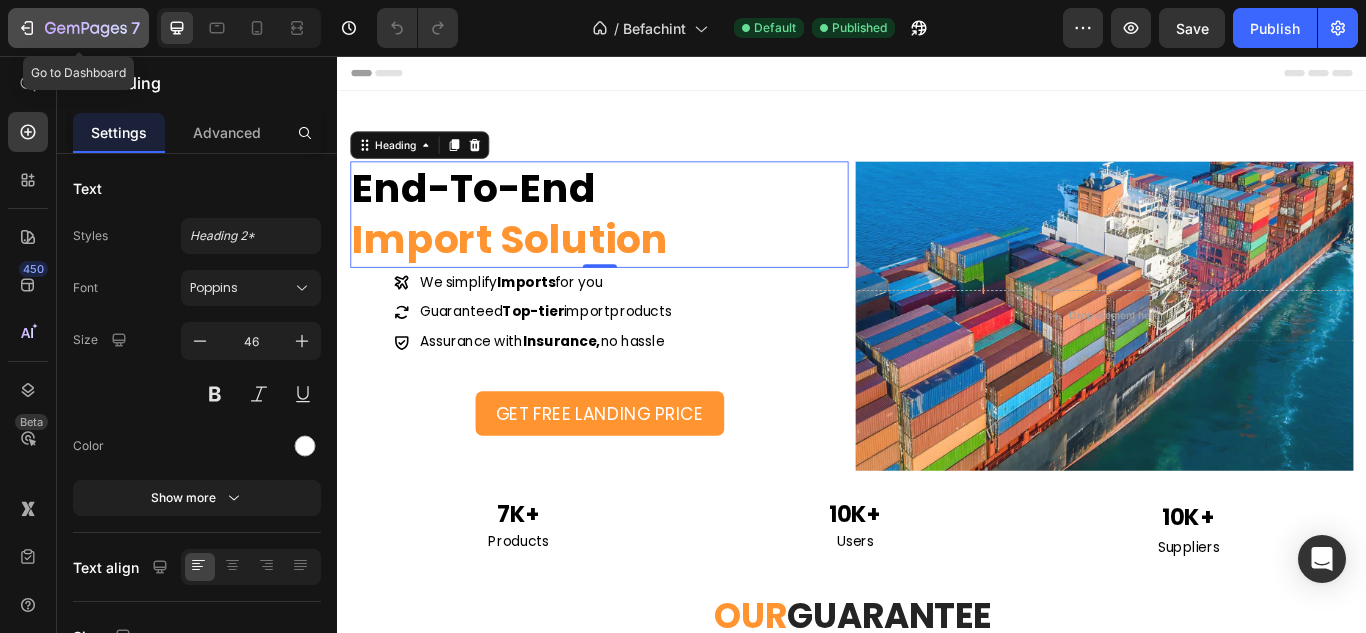 click 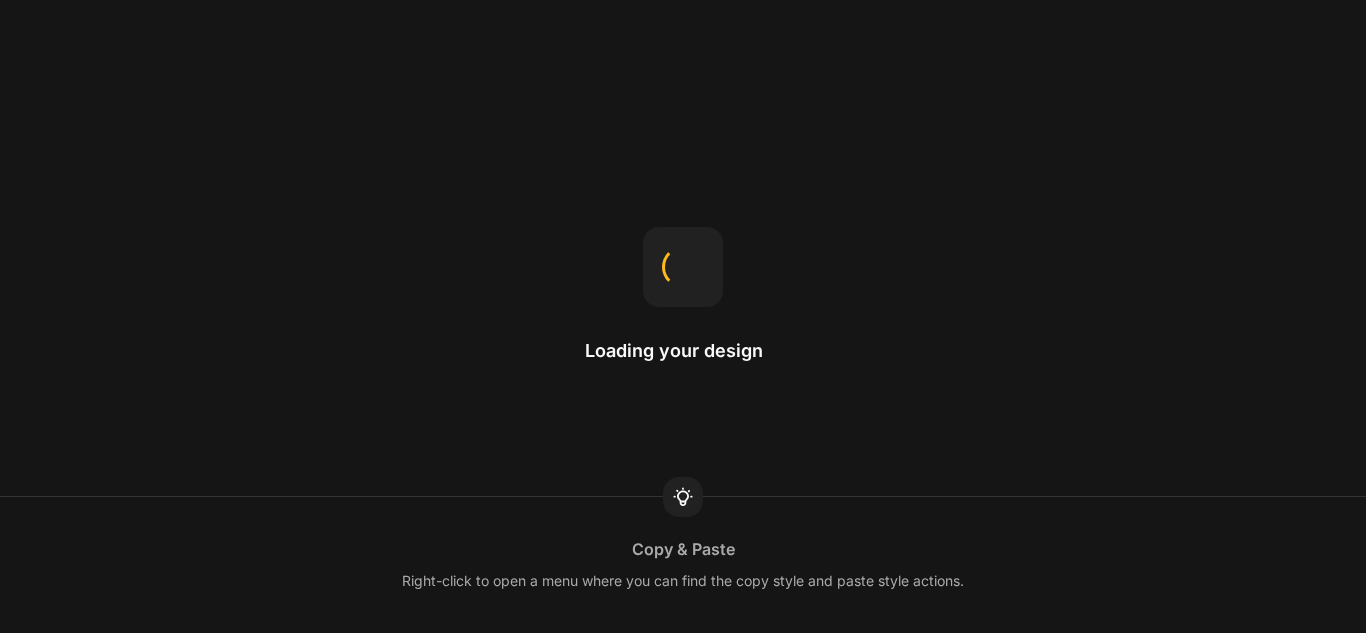 scroll, scrollTop: 0, scrollLeft: 0, axis: both 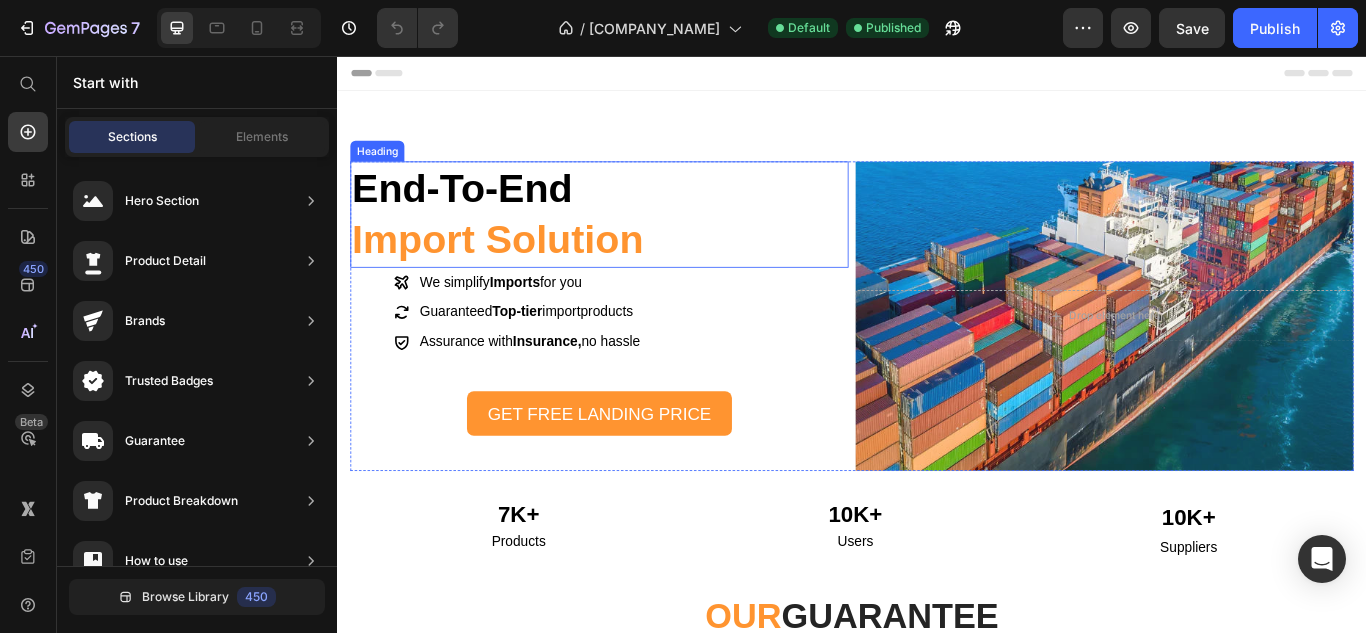 click on "End-To-End" at bounding box center (482, 210) 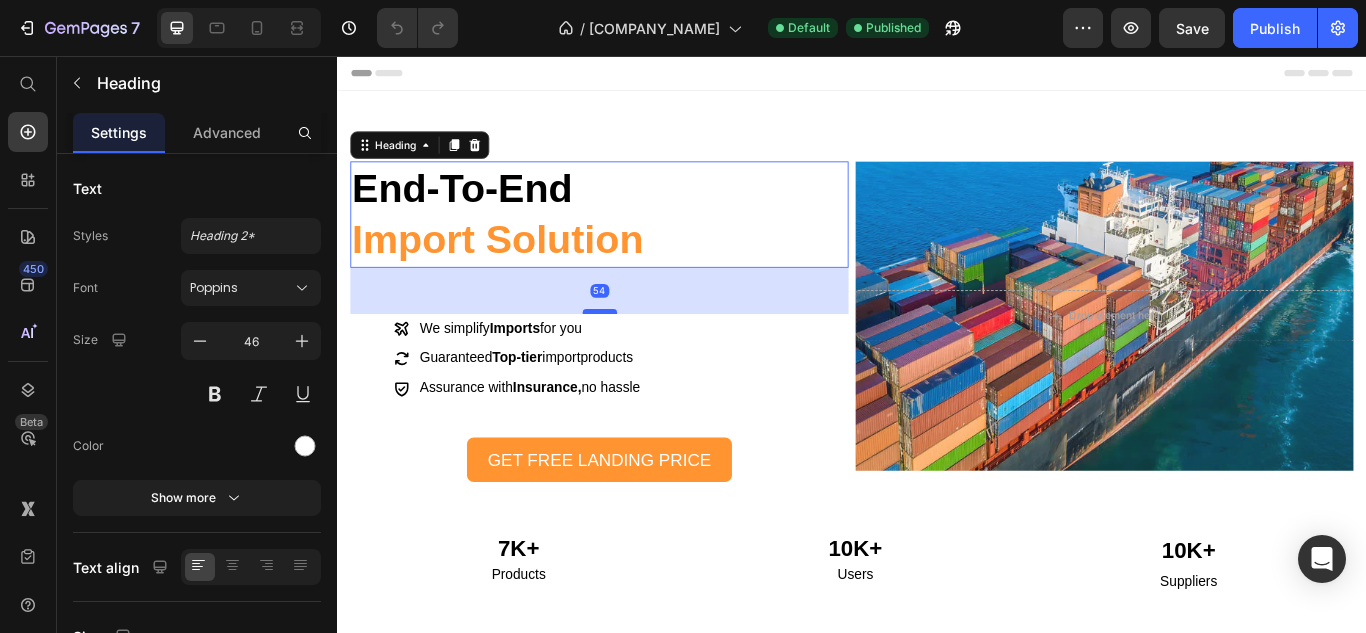 drag, startPoint x: 644, startPoint y: 298, endPoint x: 641, endPoint y: 352, distance: 54.08327 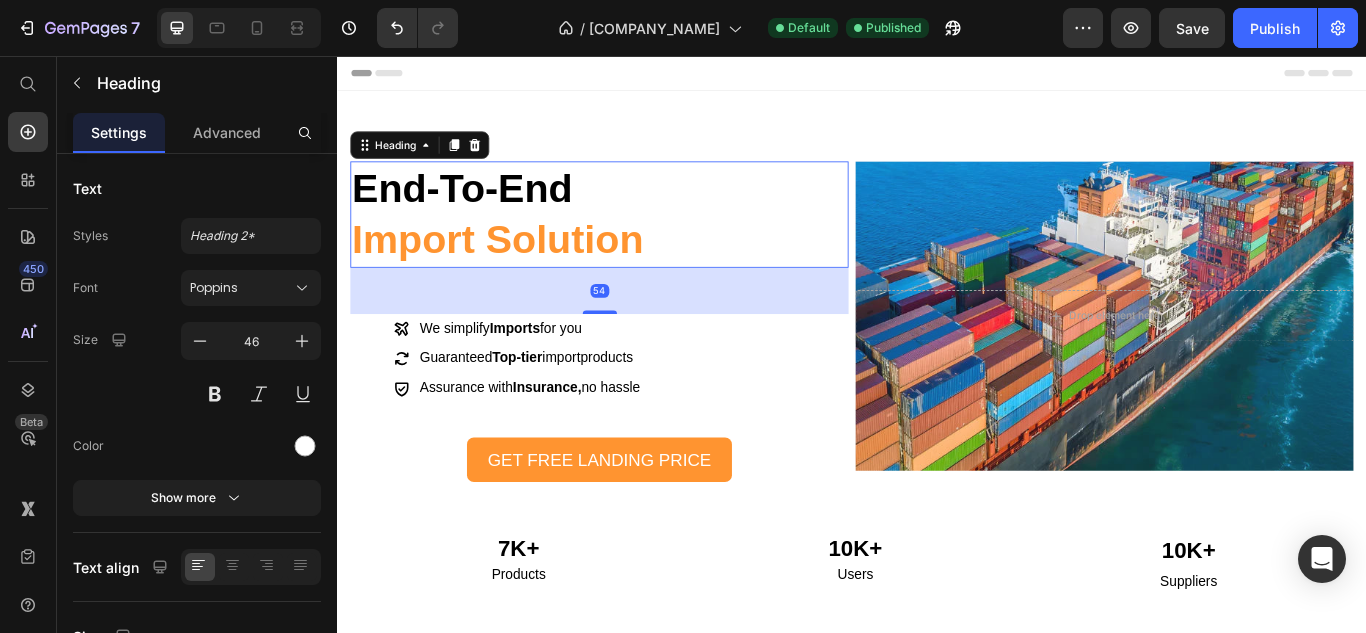 click on "54" at bounding box center (642, 330) 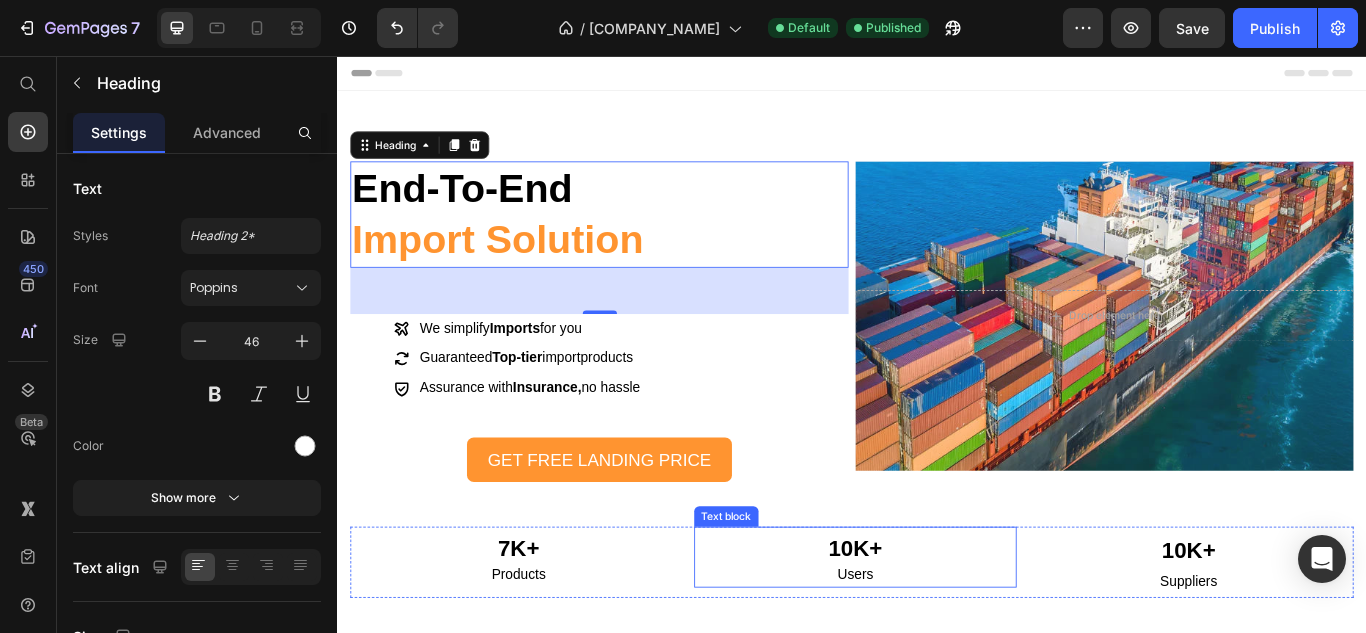 click on "10K+" at bounding box center [941, 632] 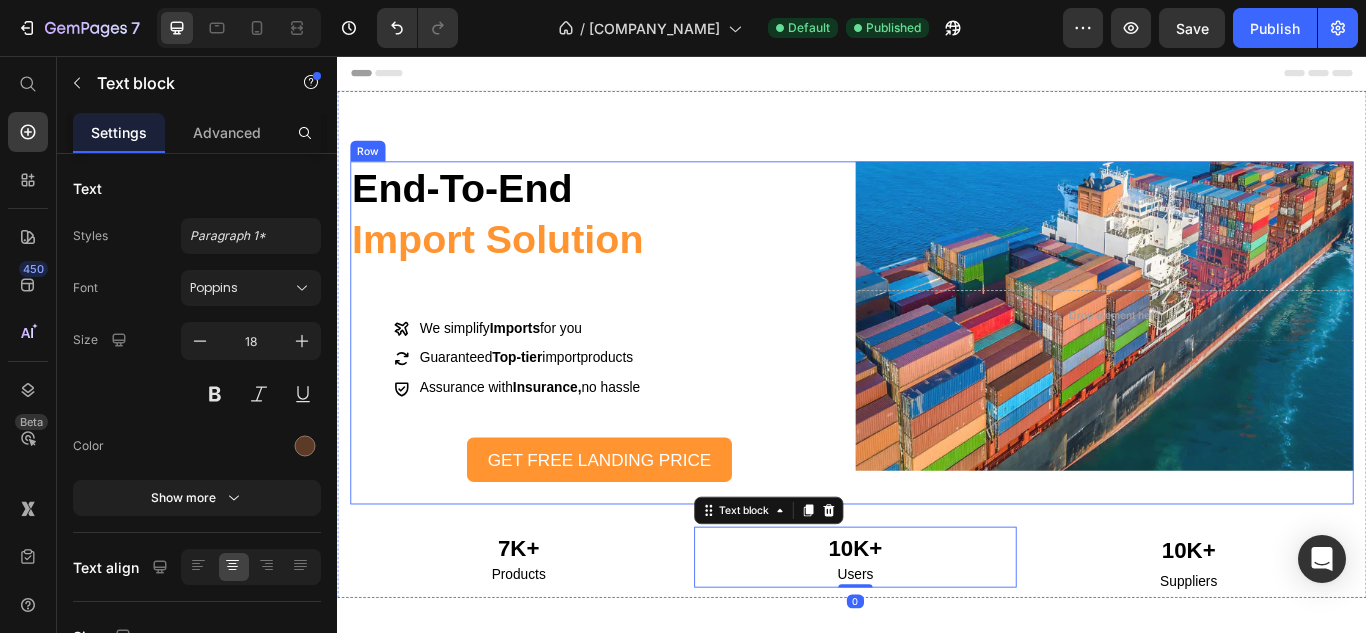 click on "Drop element here Hero Banner" at bounding box center [1231, 379] 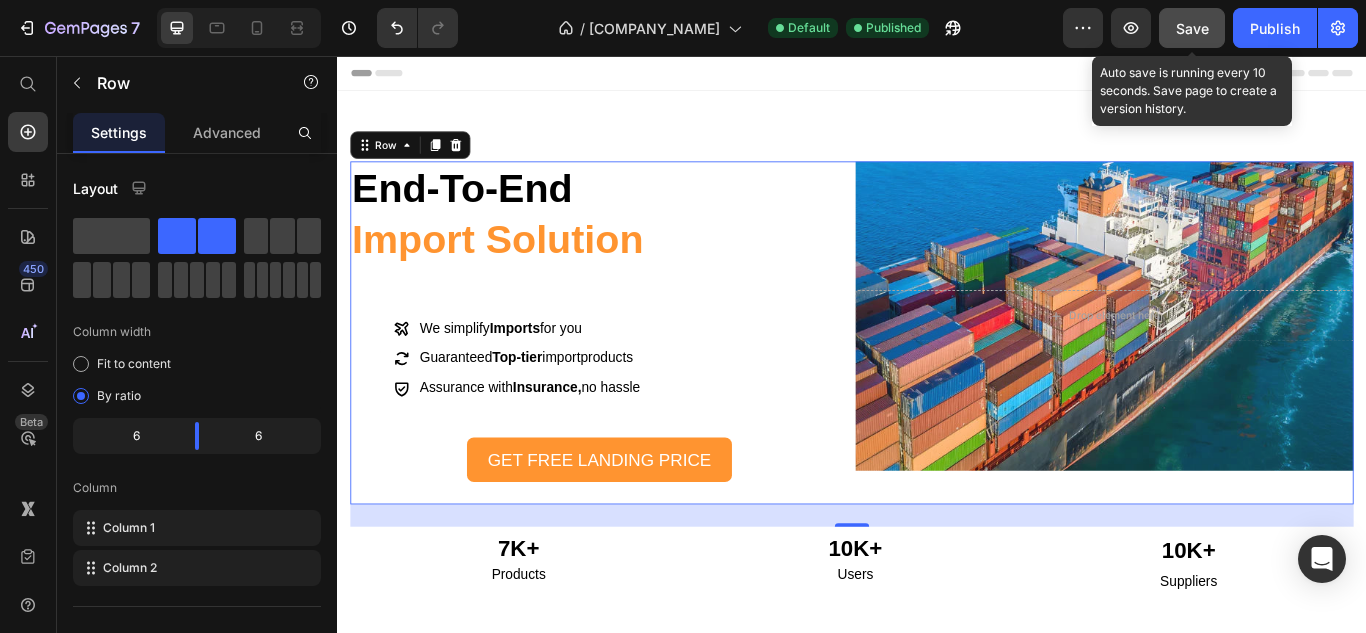 click on "Save" at bounding box center (1192, 28) 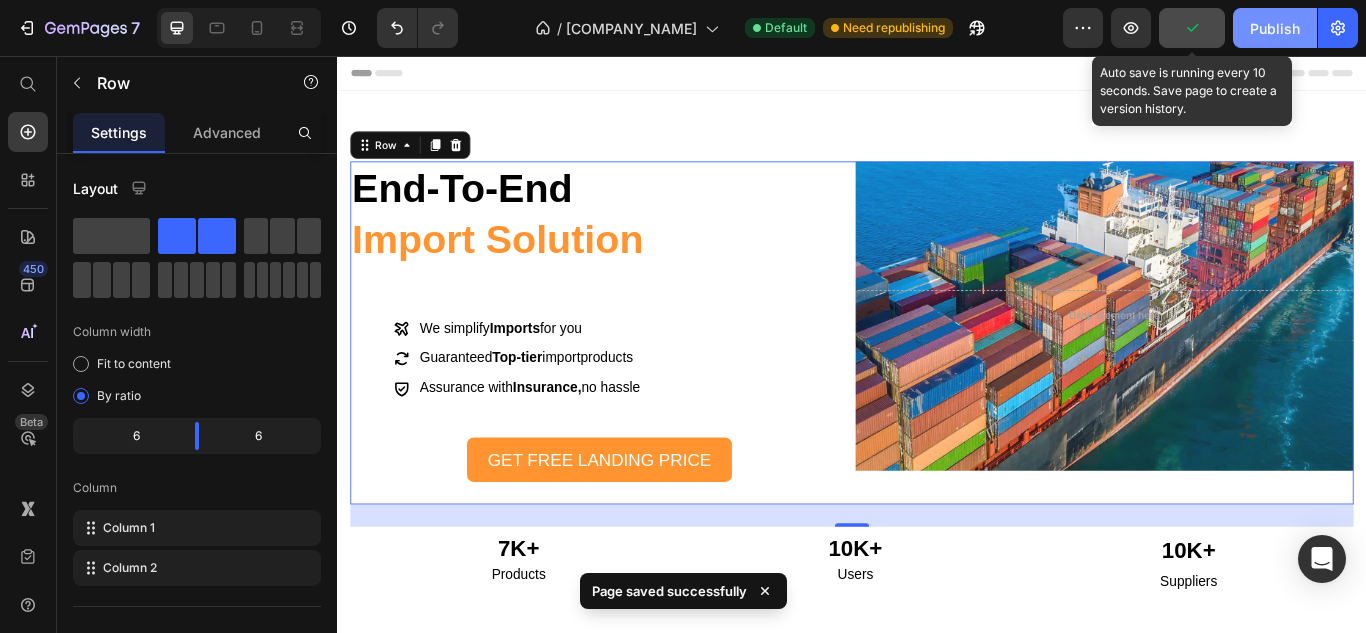 click on "Publish" at bounding box center [1275, 28] 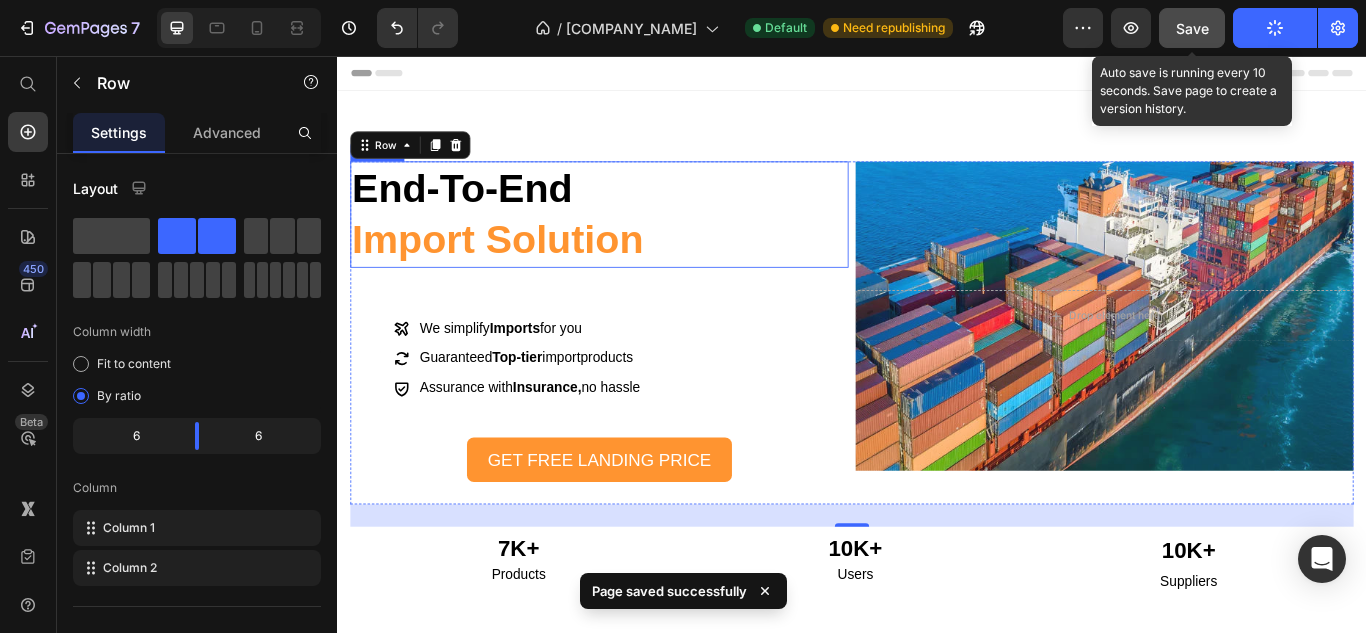 click on "Import Solution" at bounding box center (524, 270) 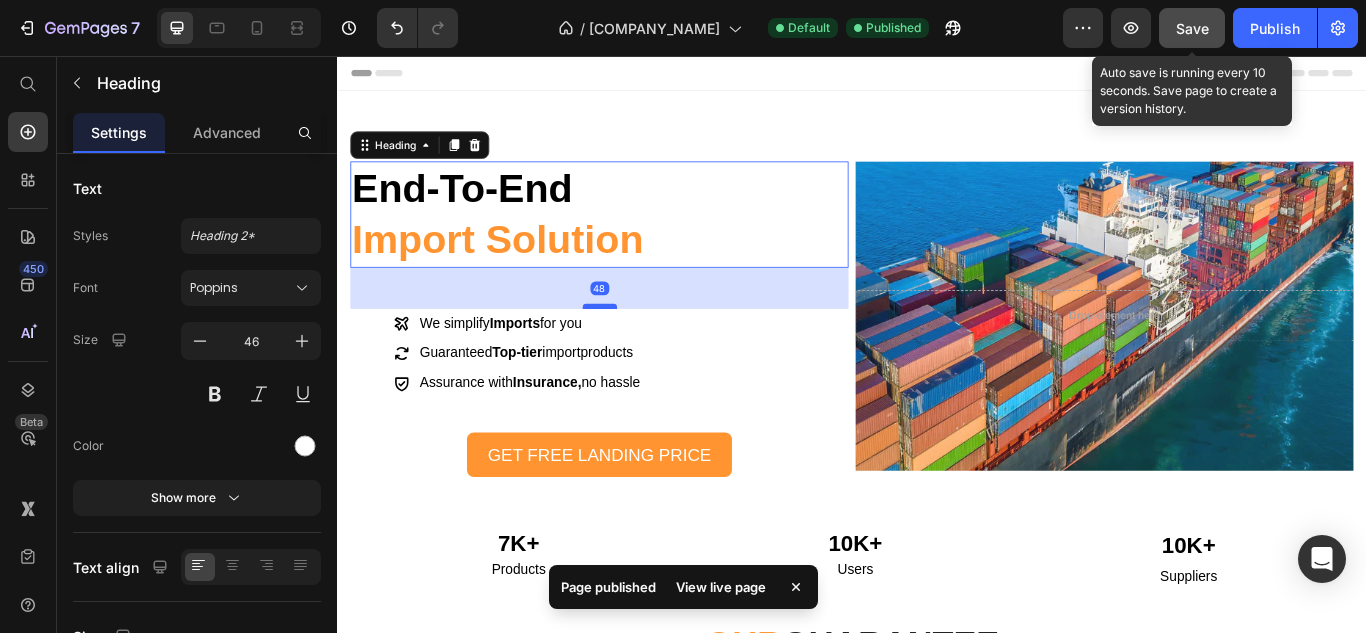 click at bounding box center (643, 348) 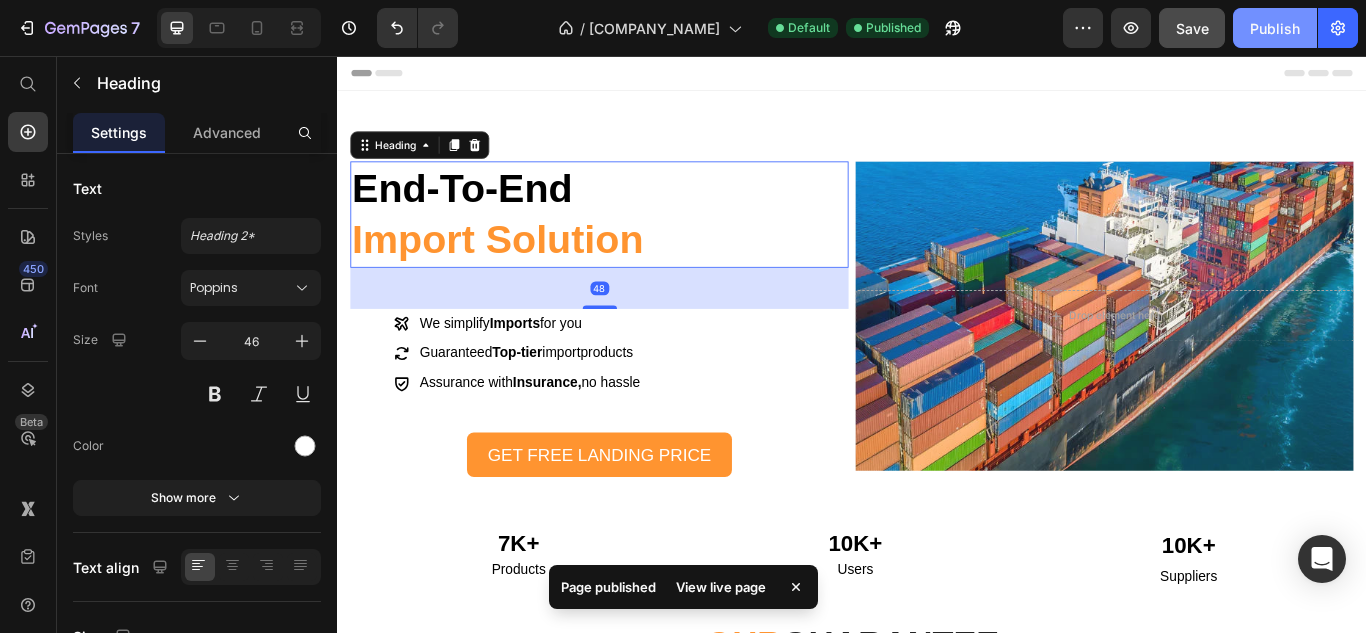 click on "Publish" at bounding box center [1275, 28] 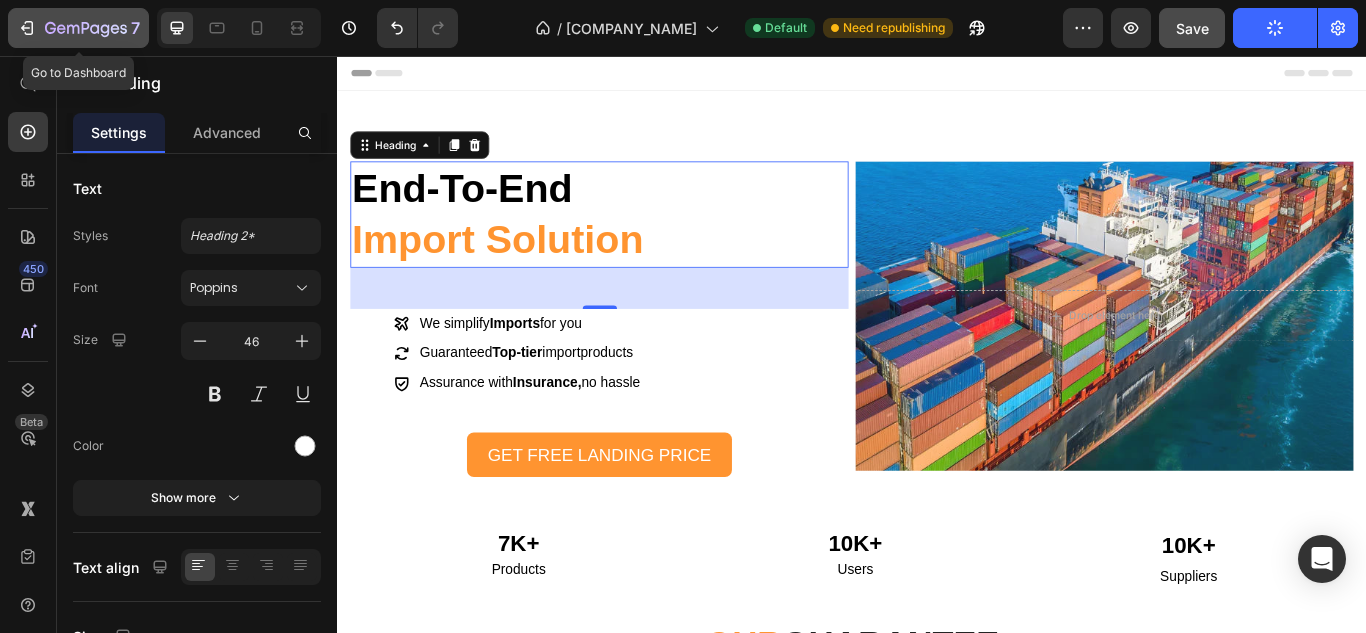 click 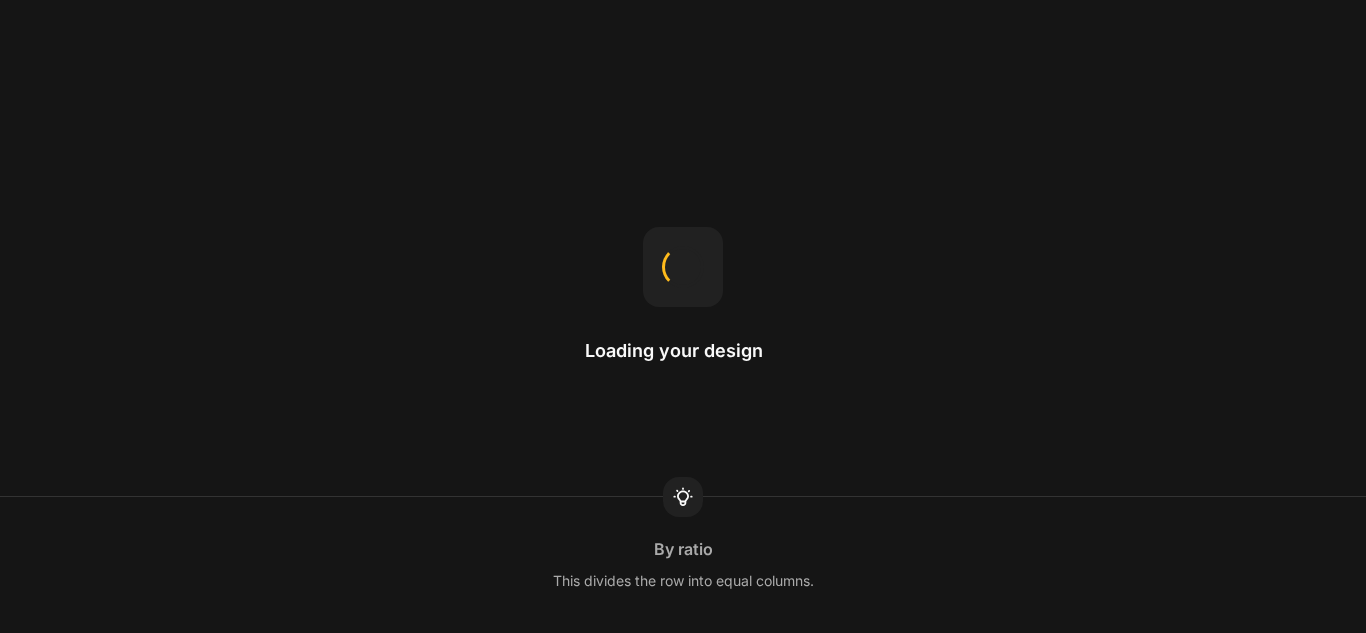 scroll, scrollTop: 0, scrollLeft: 0, axis: both 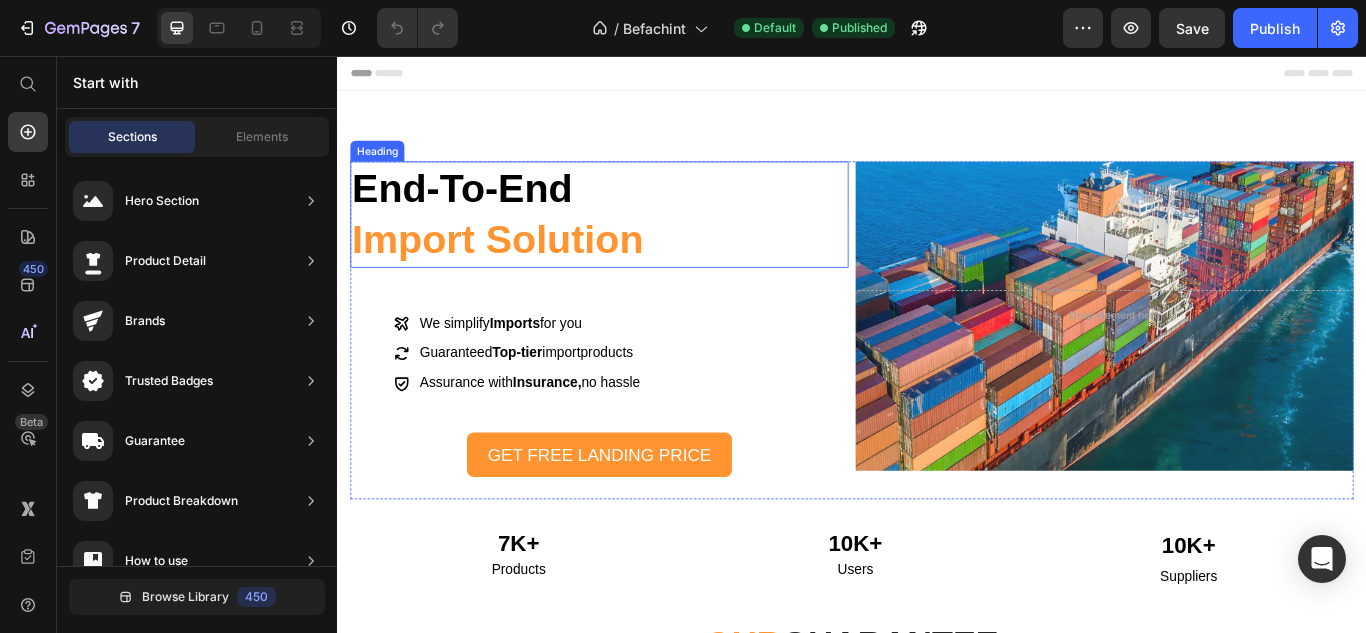 click on "Import Solution" at bounding box center [524, 270] 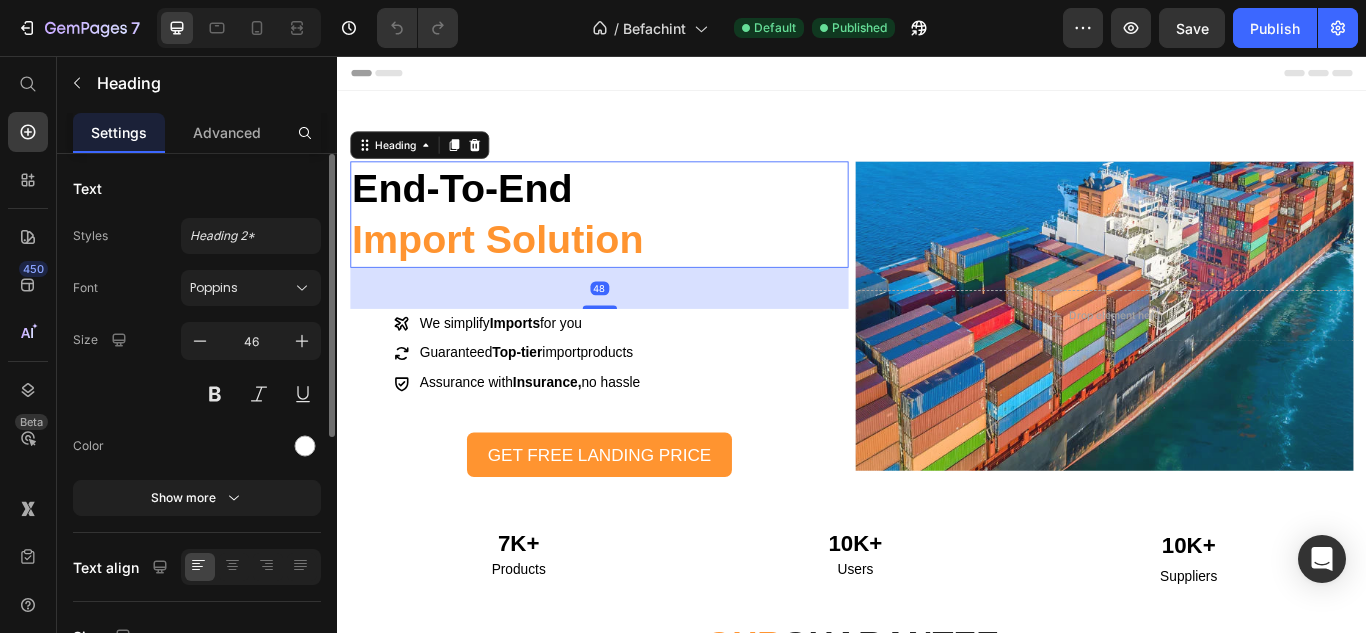 scroll, scrollTop: 300, scrollLeft: 0, axis: vertical 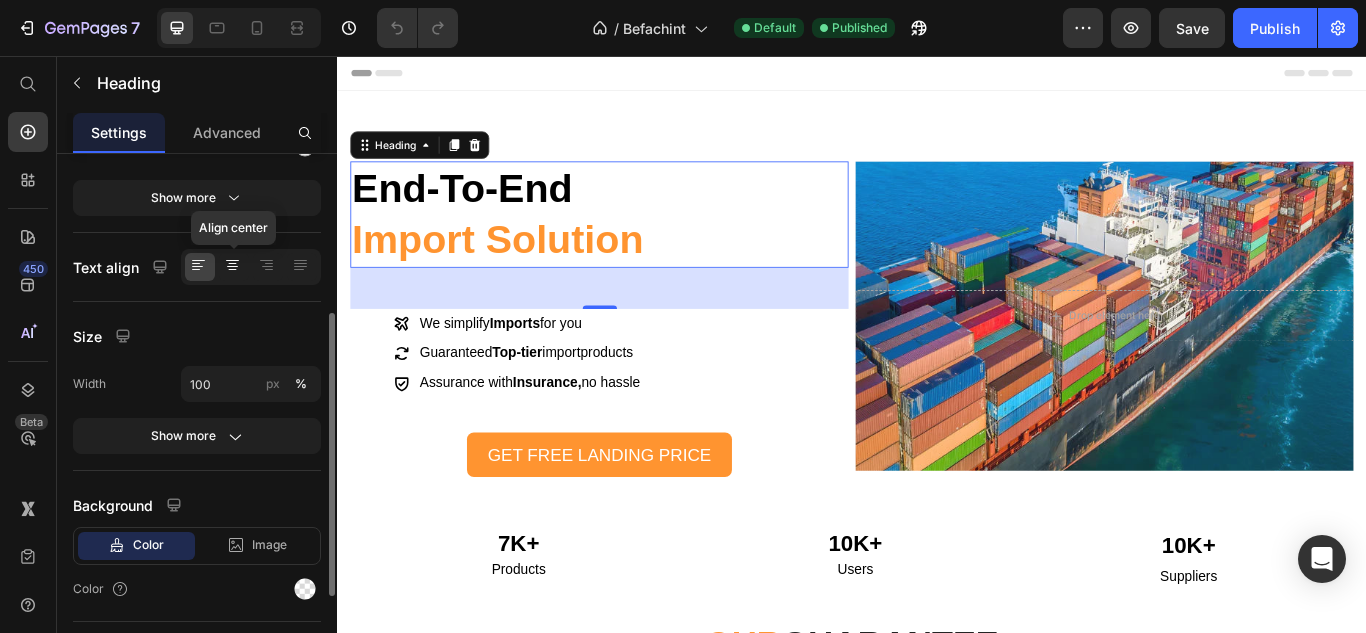 click 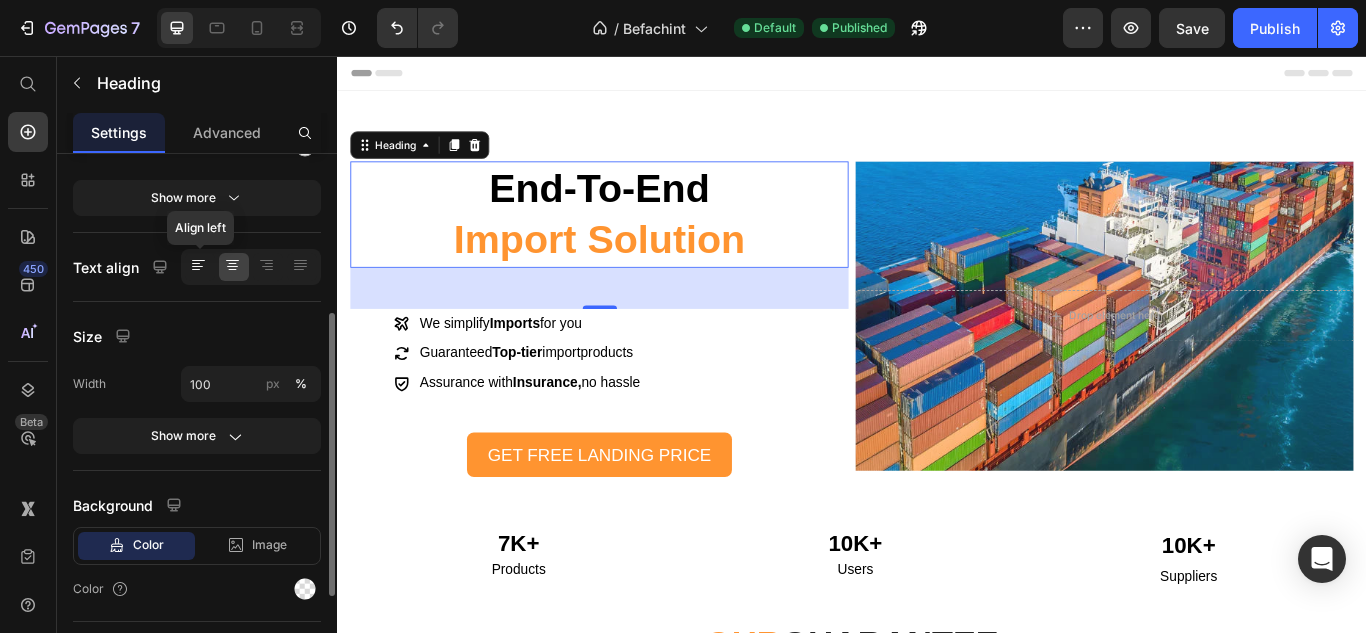click 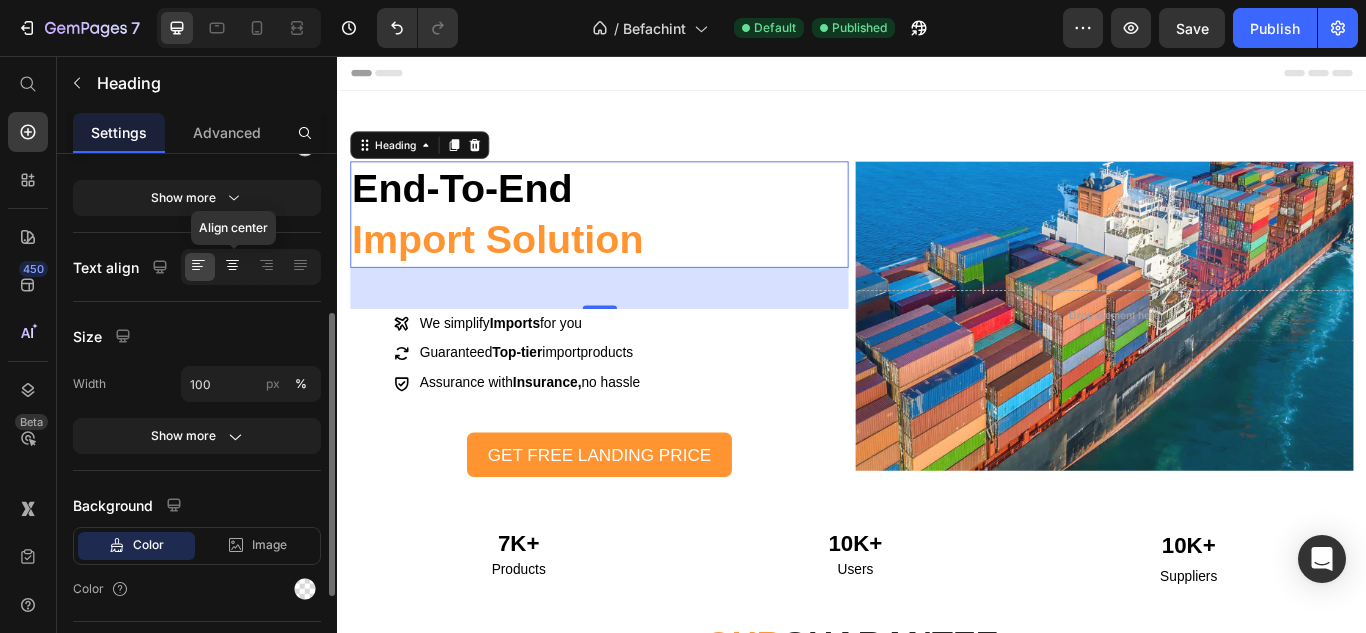 click 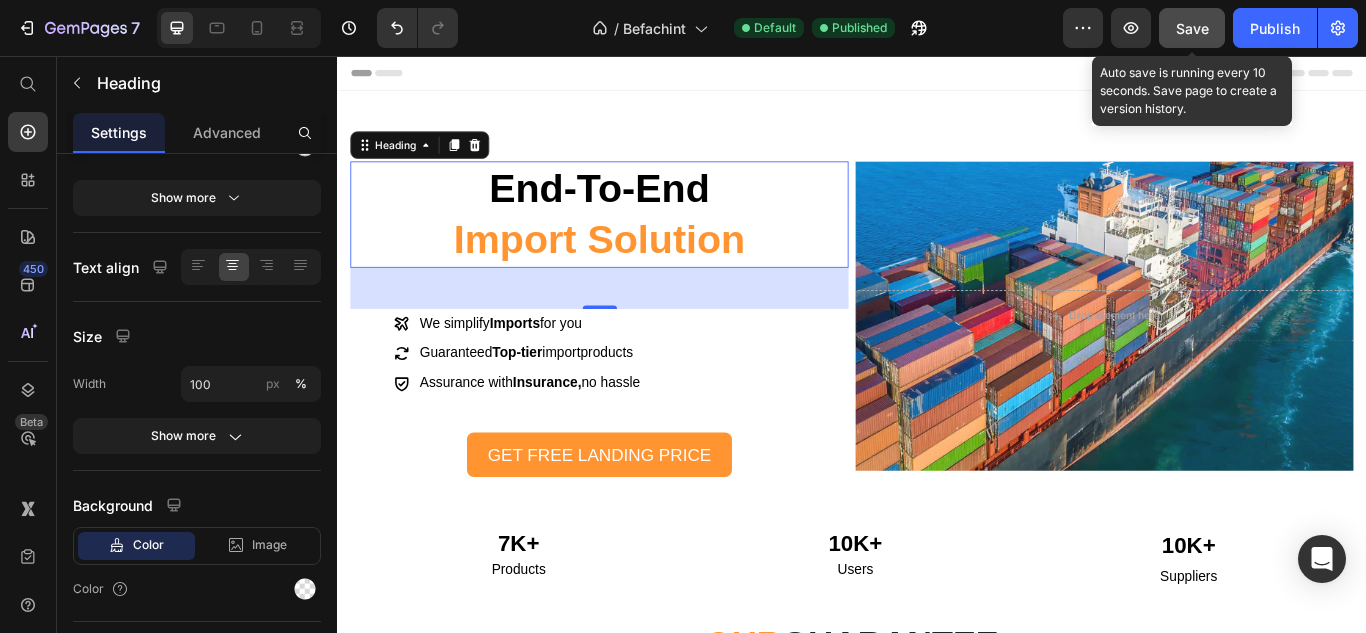 click on "Save" at bounding box center [1192, 28] 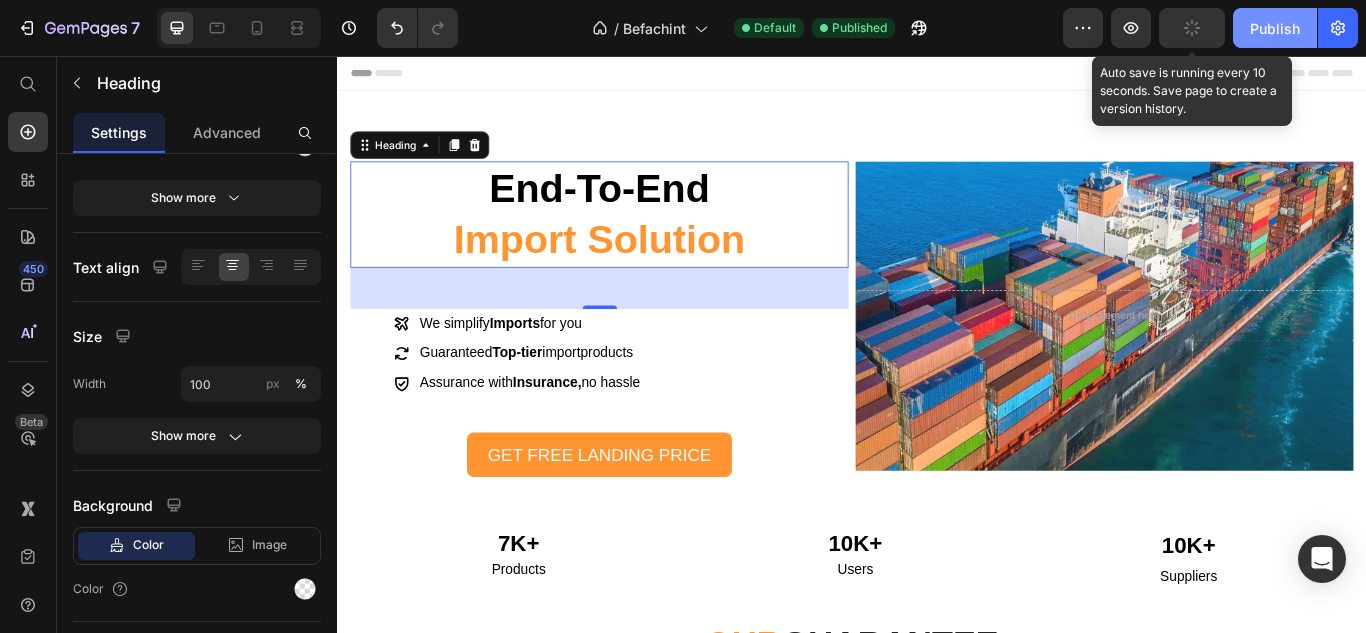 click on "Publish" at bounding box center [1275, 28] 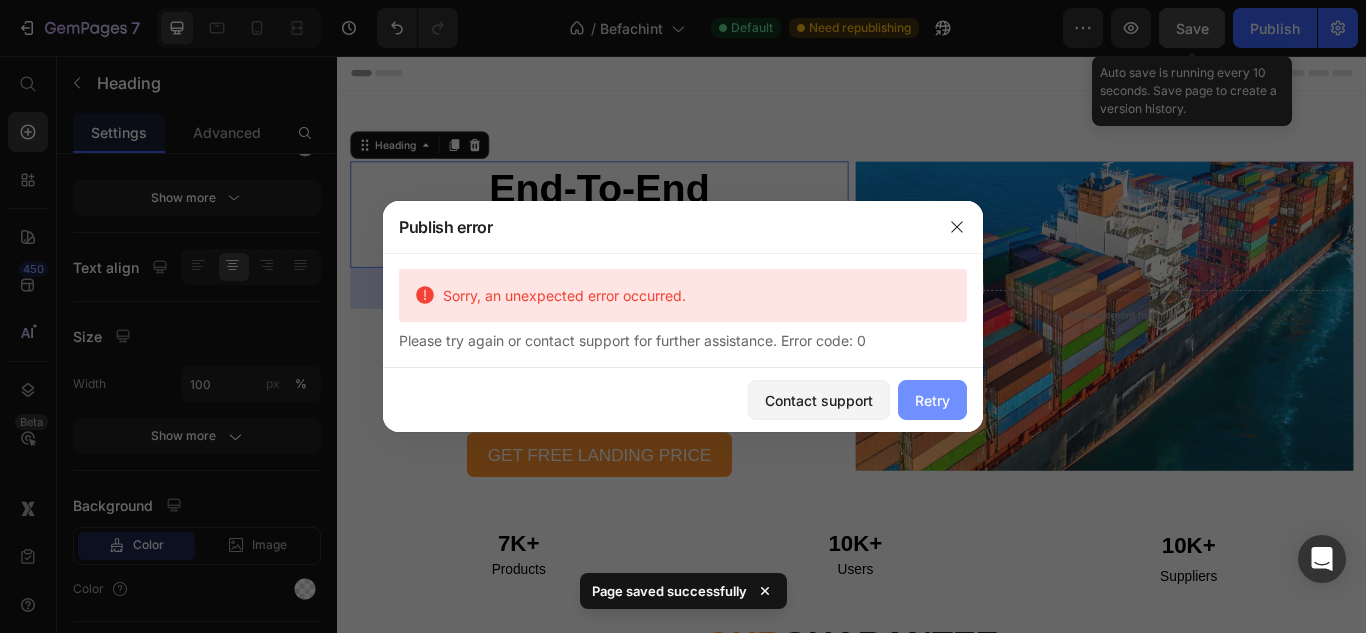 click on "Retry" at bounding box center (932, 400) 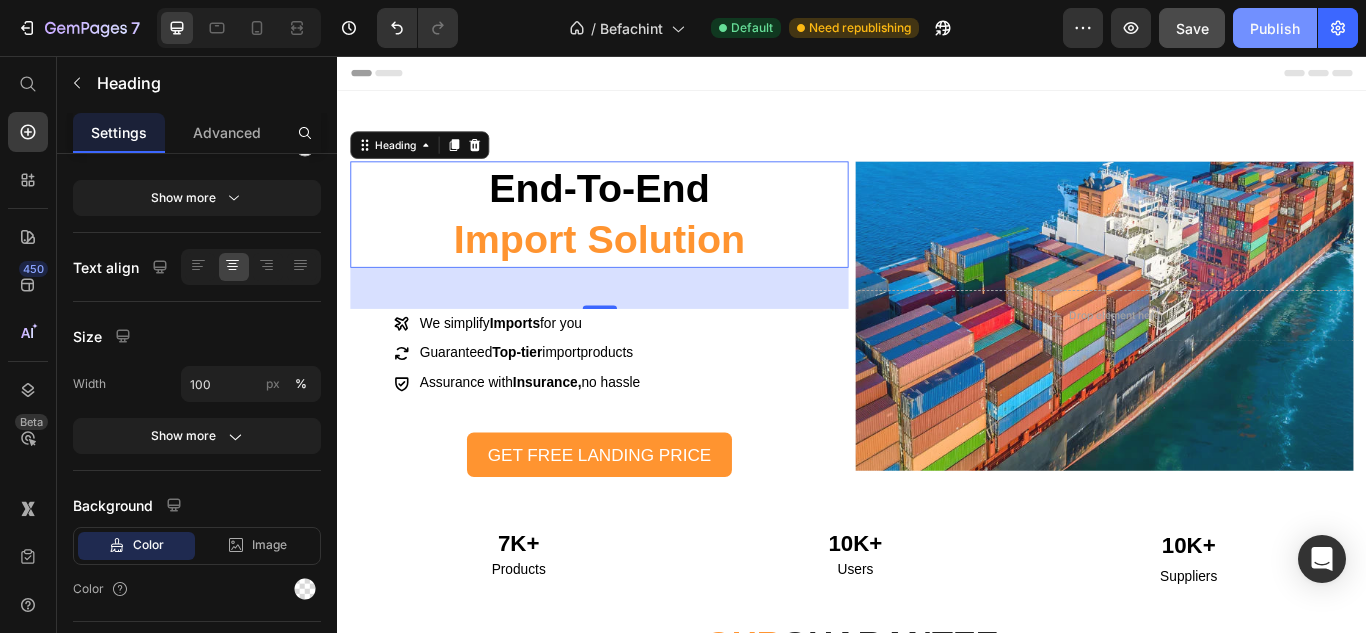 click on "Publish" 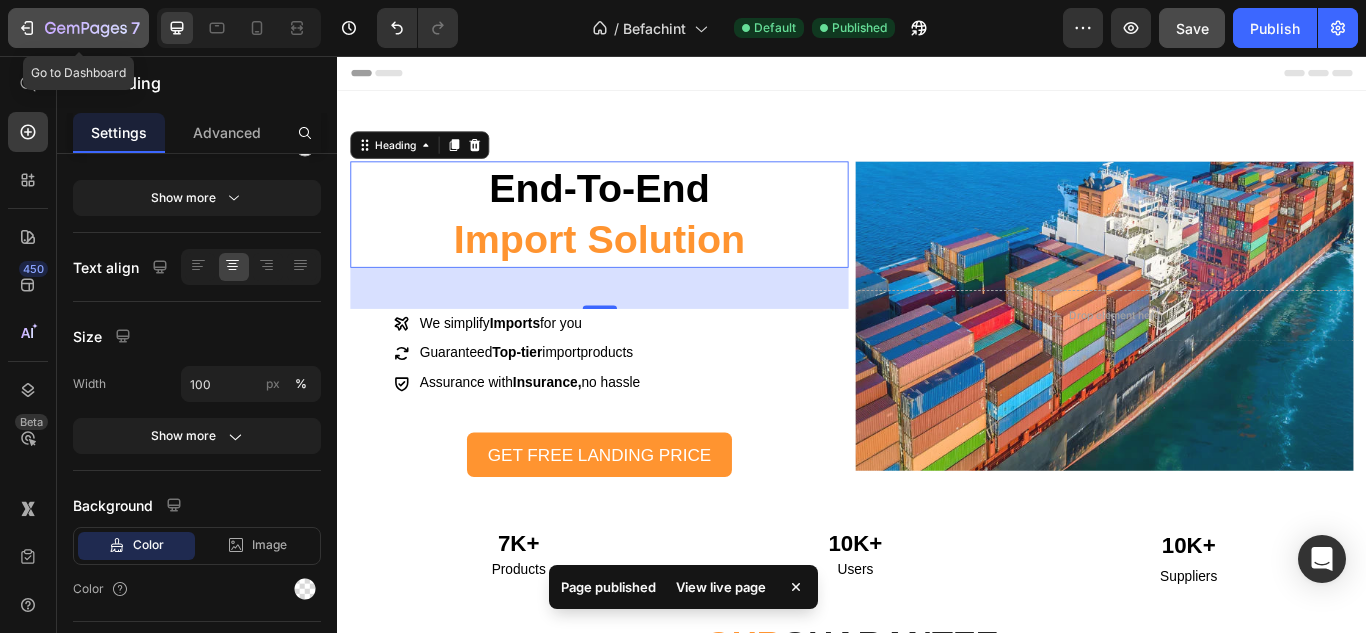 click 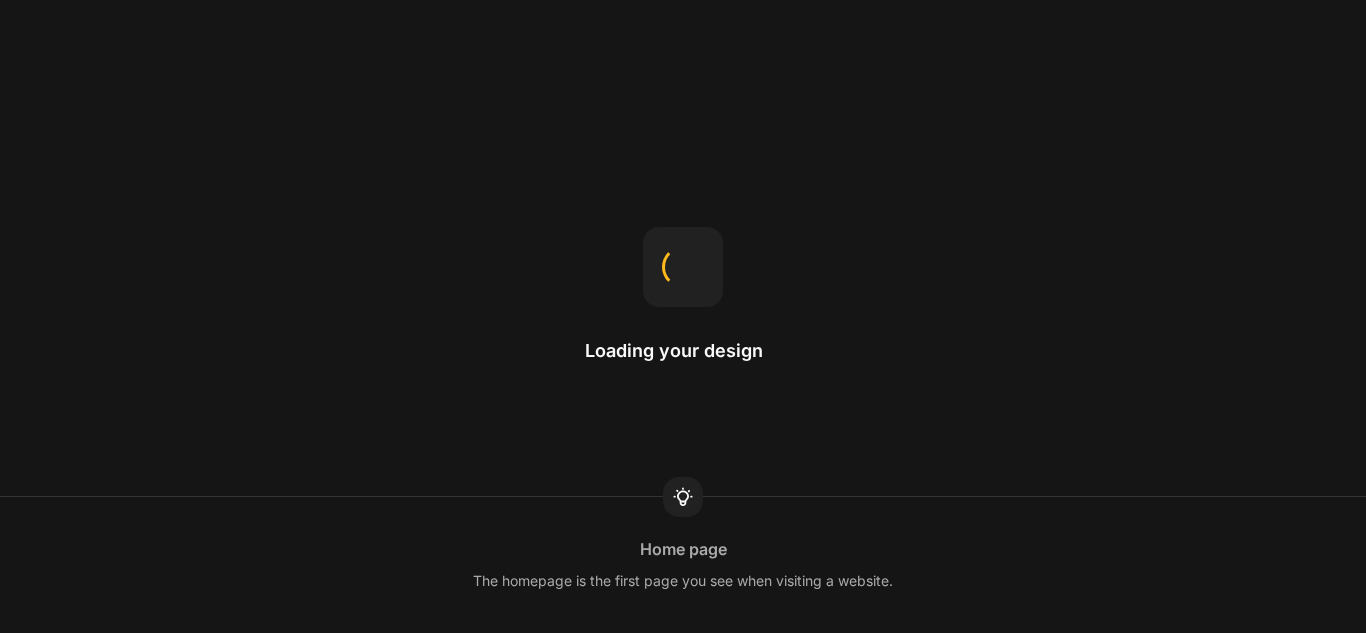 scroll, scrollTop: 0, scrollLeft: 0, axis: both 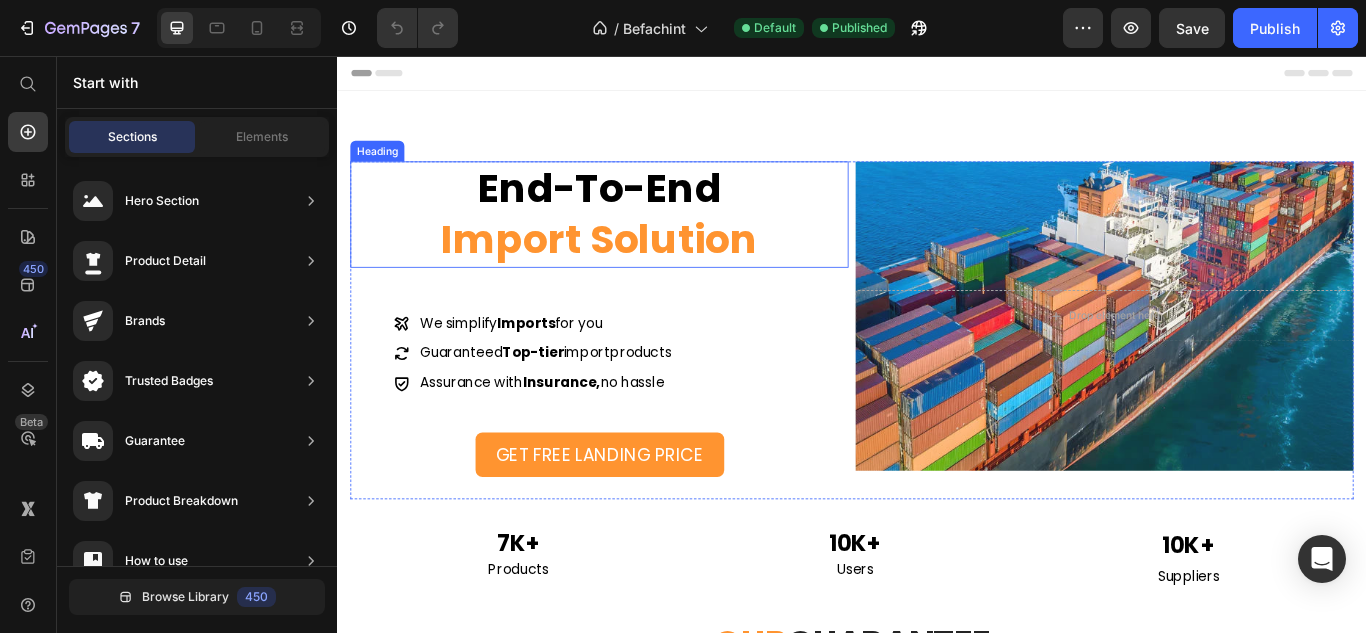 click on "Import Solution" at bounding box center [642, 270] 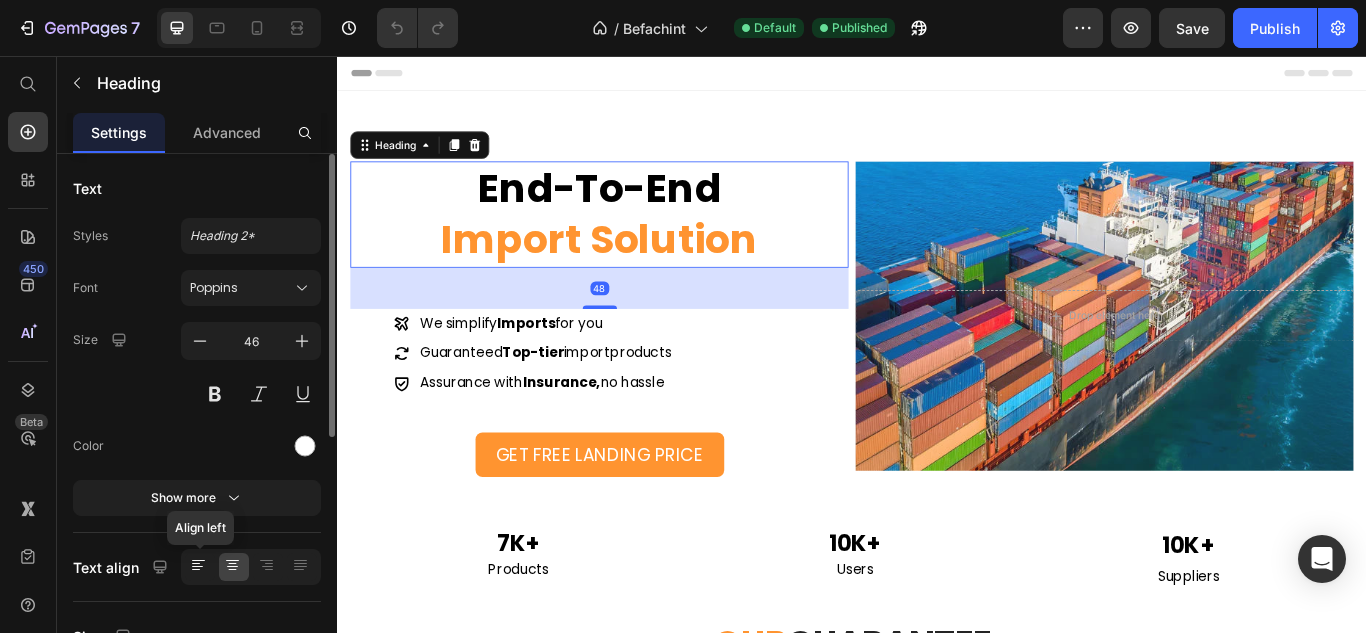 click 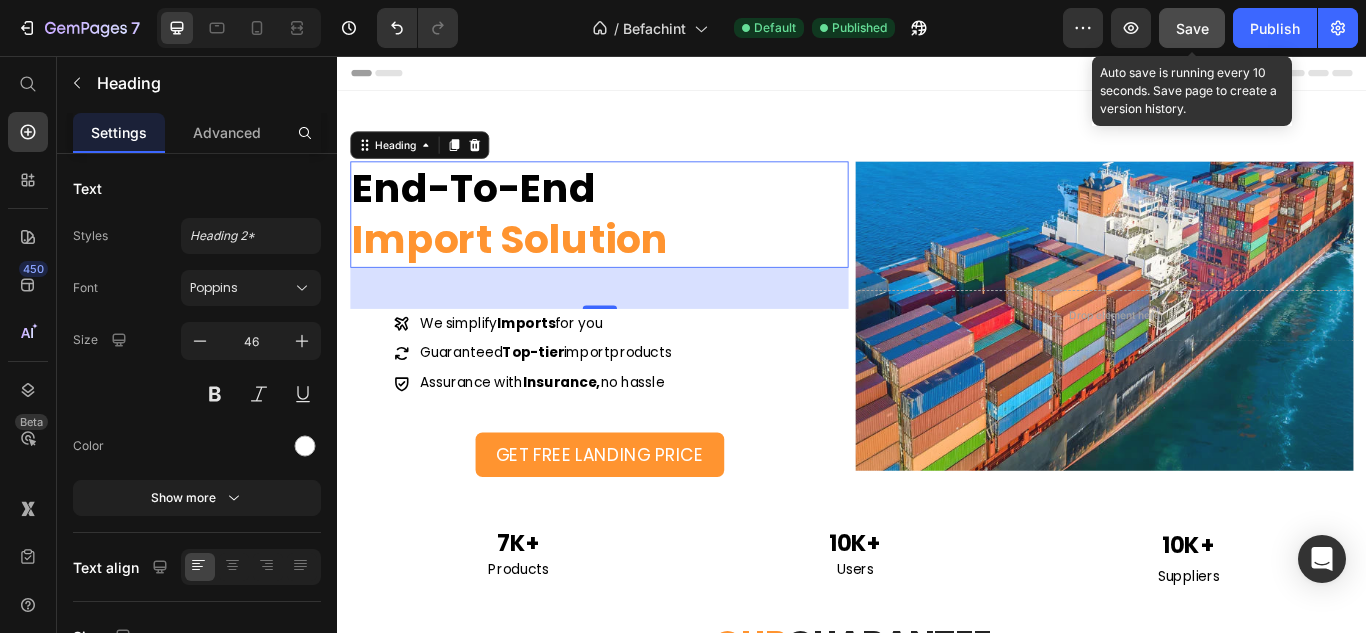 click on "Save" 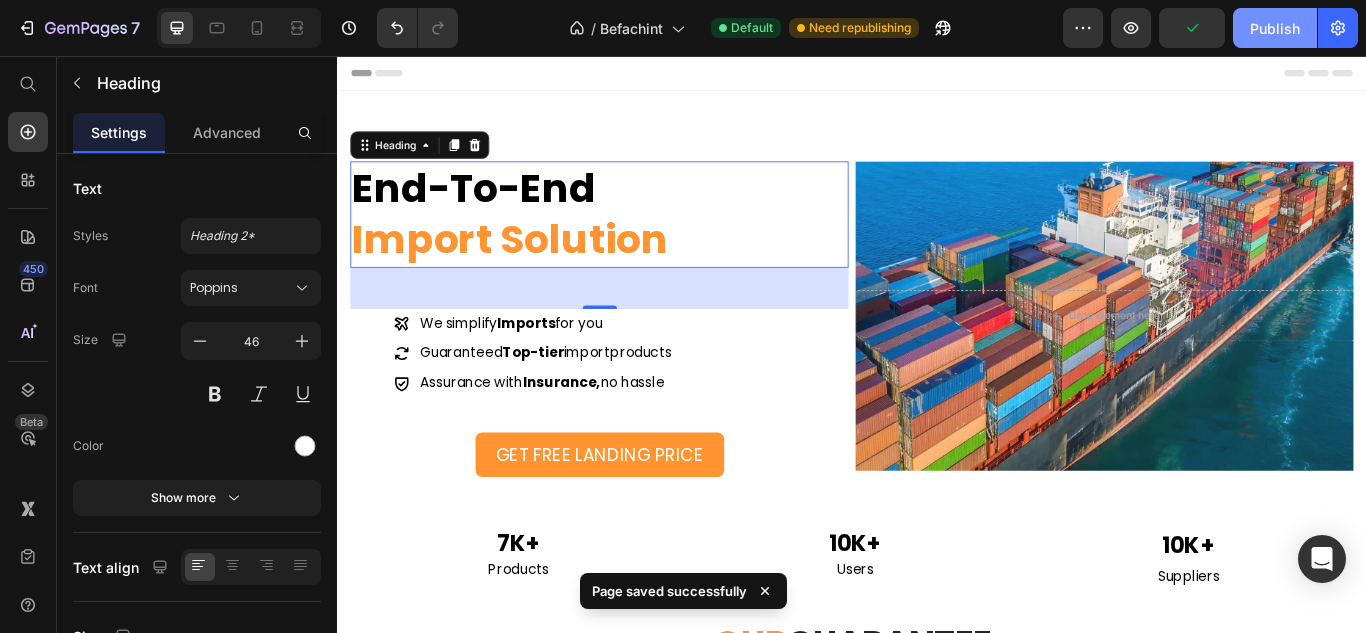 click on "Publish" at bounding box center (1275, 28) 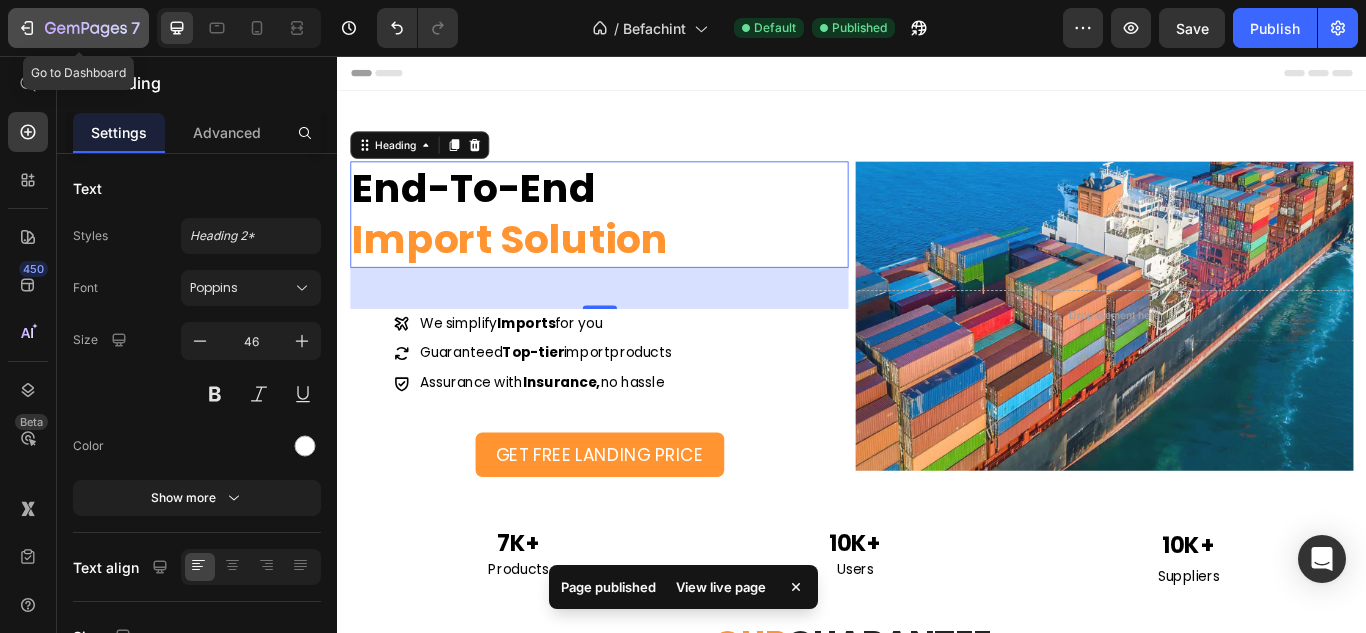 click 